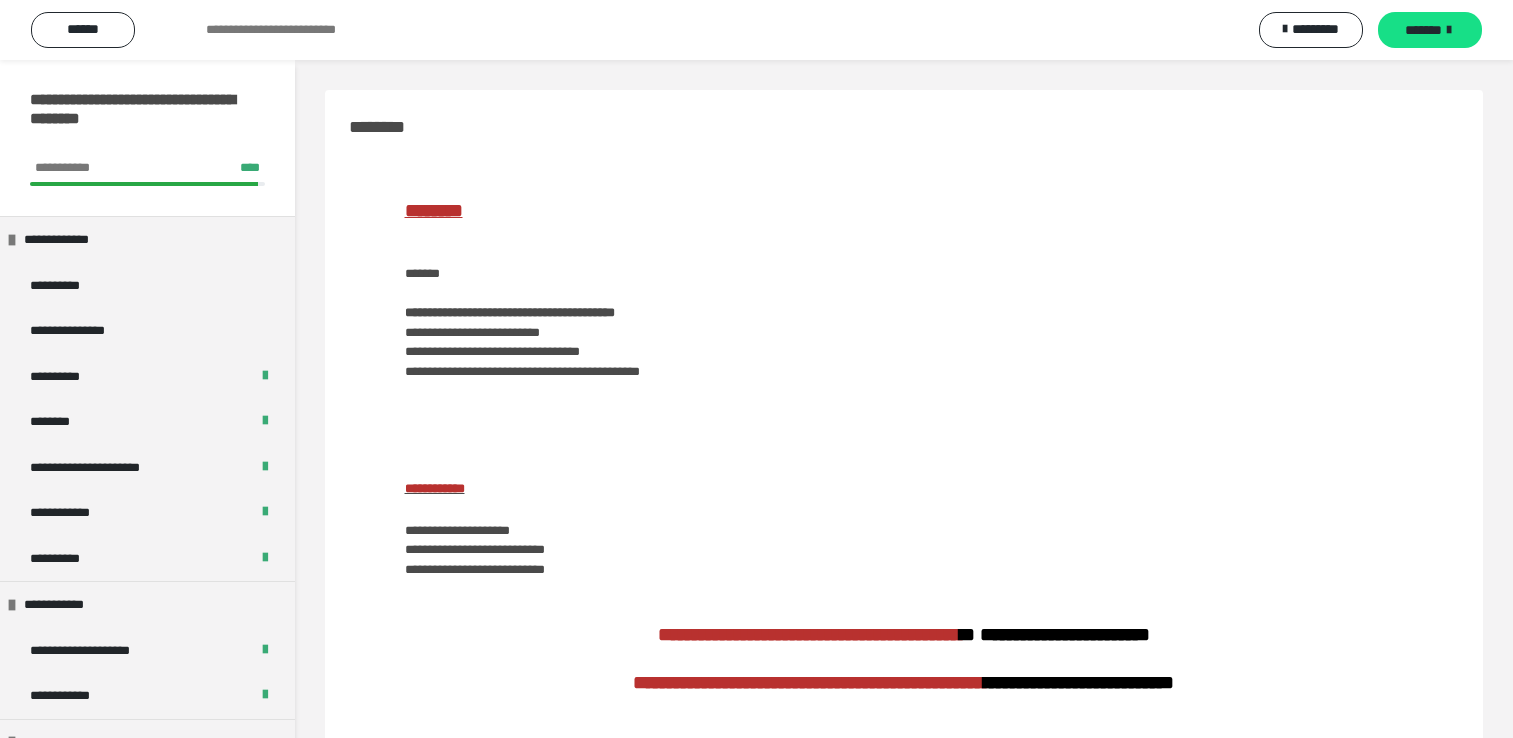 scroll, scrollTop: 483, scrollLeft: 0, axis: vertical 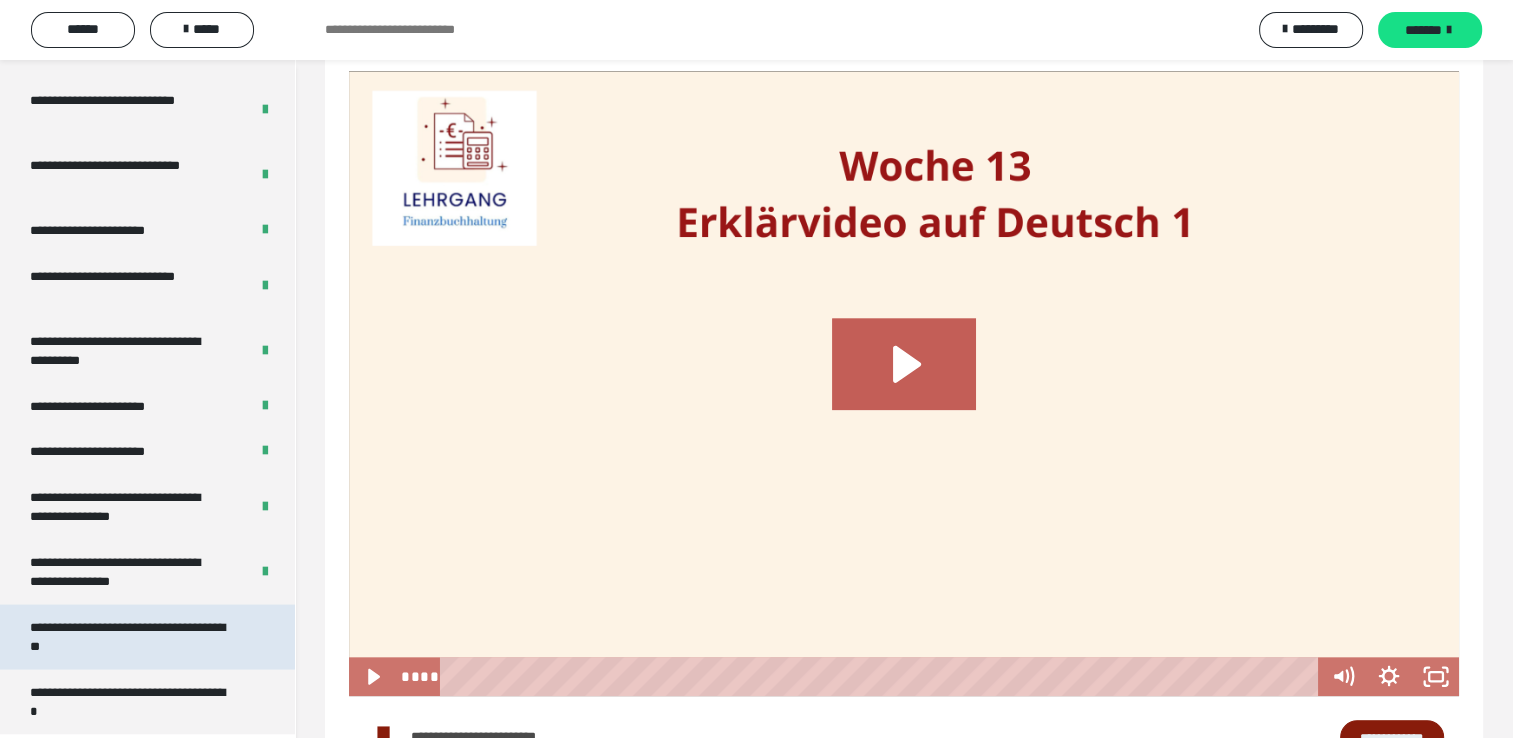 click on "**********" at bounding box center (132, 637) 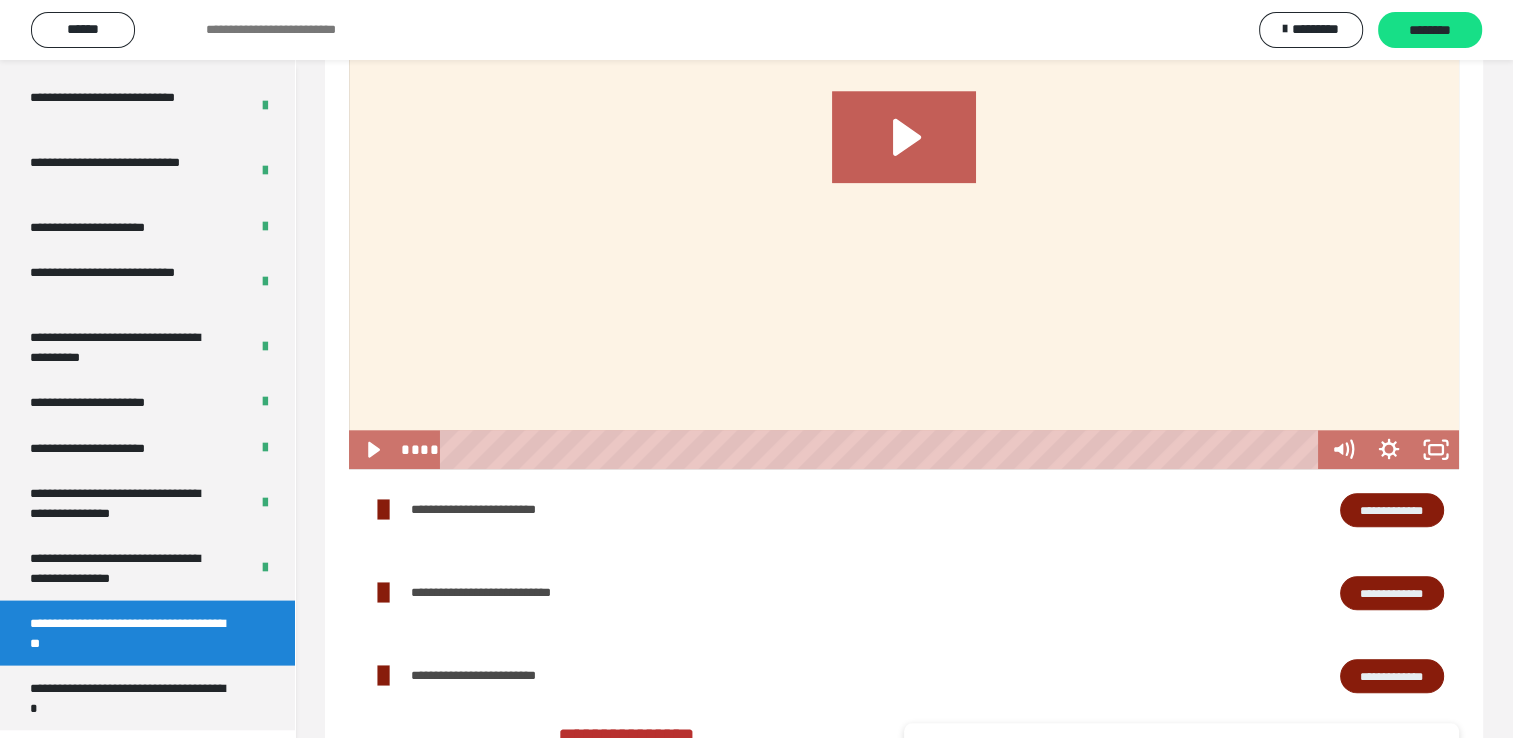 scroll, scrollTop: 1551, scrollLeft: 0, axis: vertical 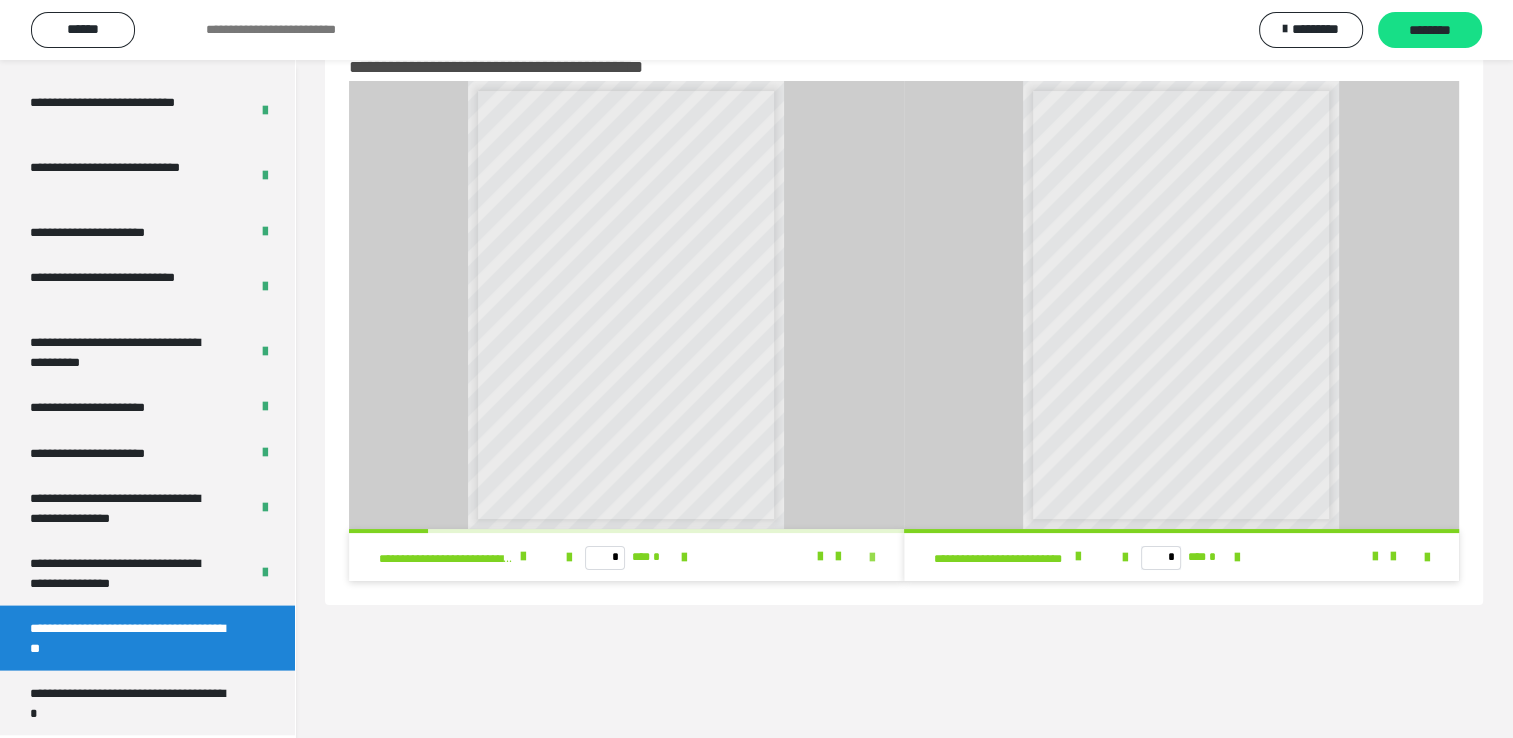 click at bounding box center (872, 558) 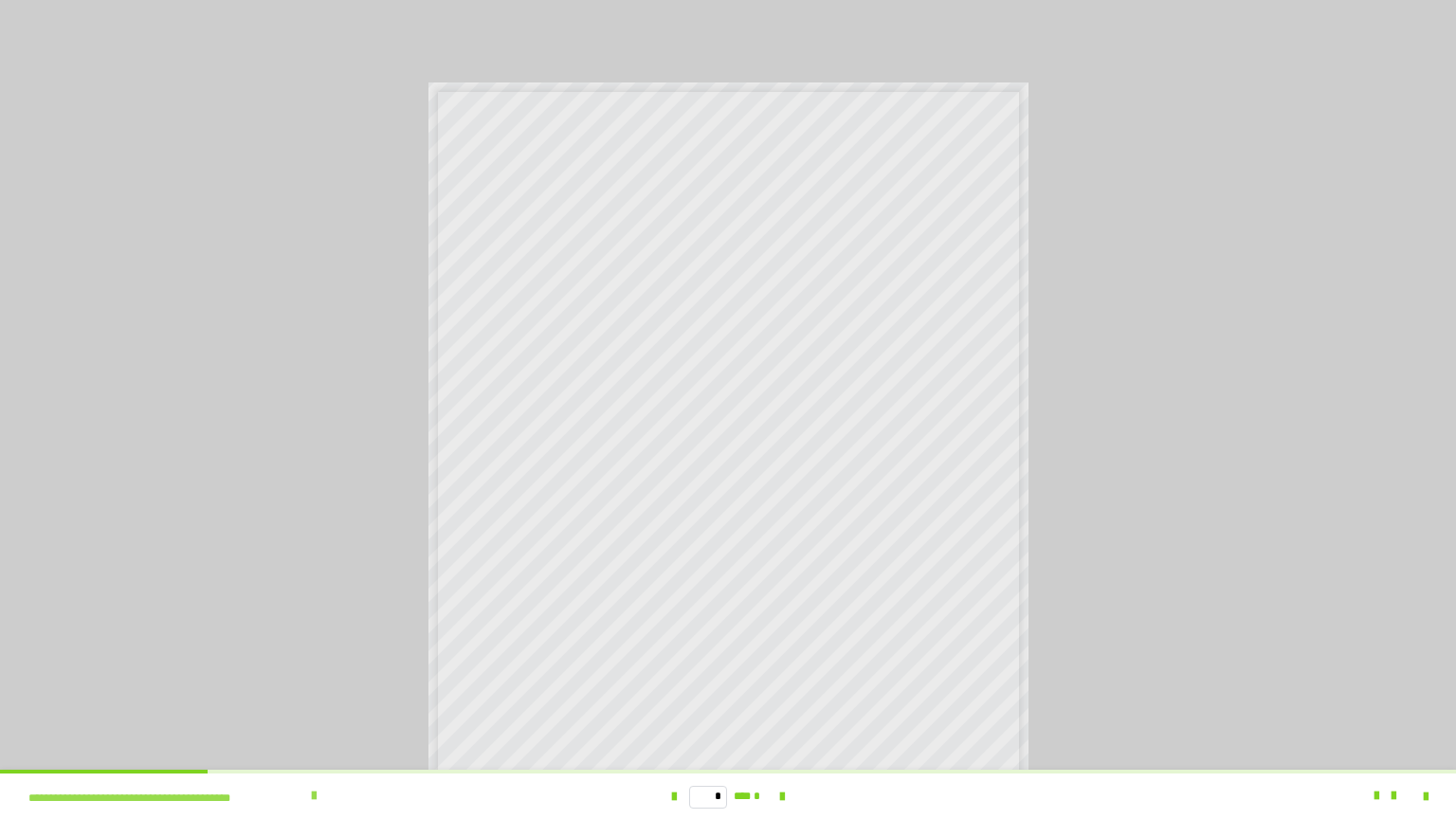click on "**********" at bounding box center (289, 796) 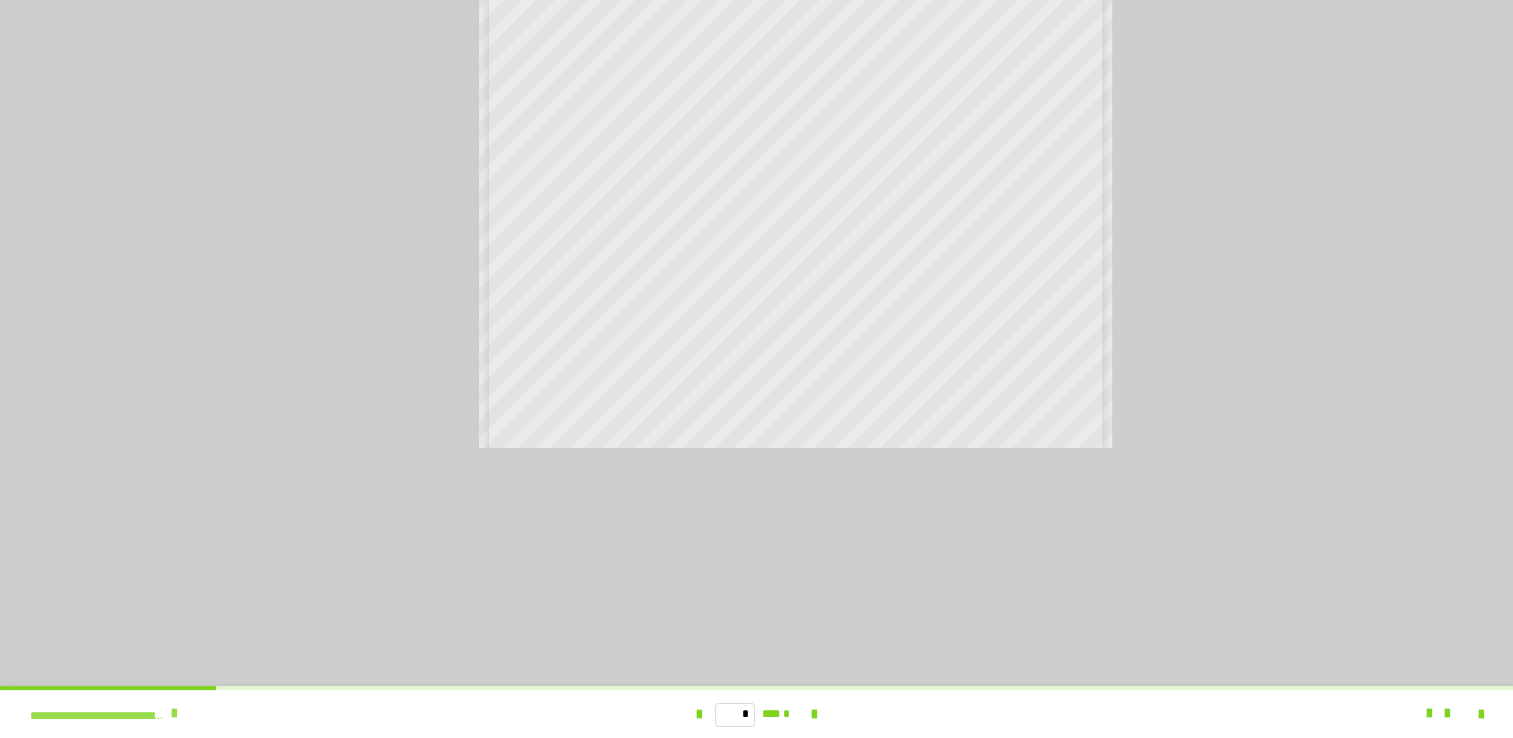 scroll, scrollTop: 3948, scrollLeft: 0, axis: vertical 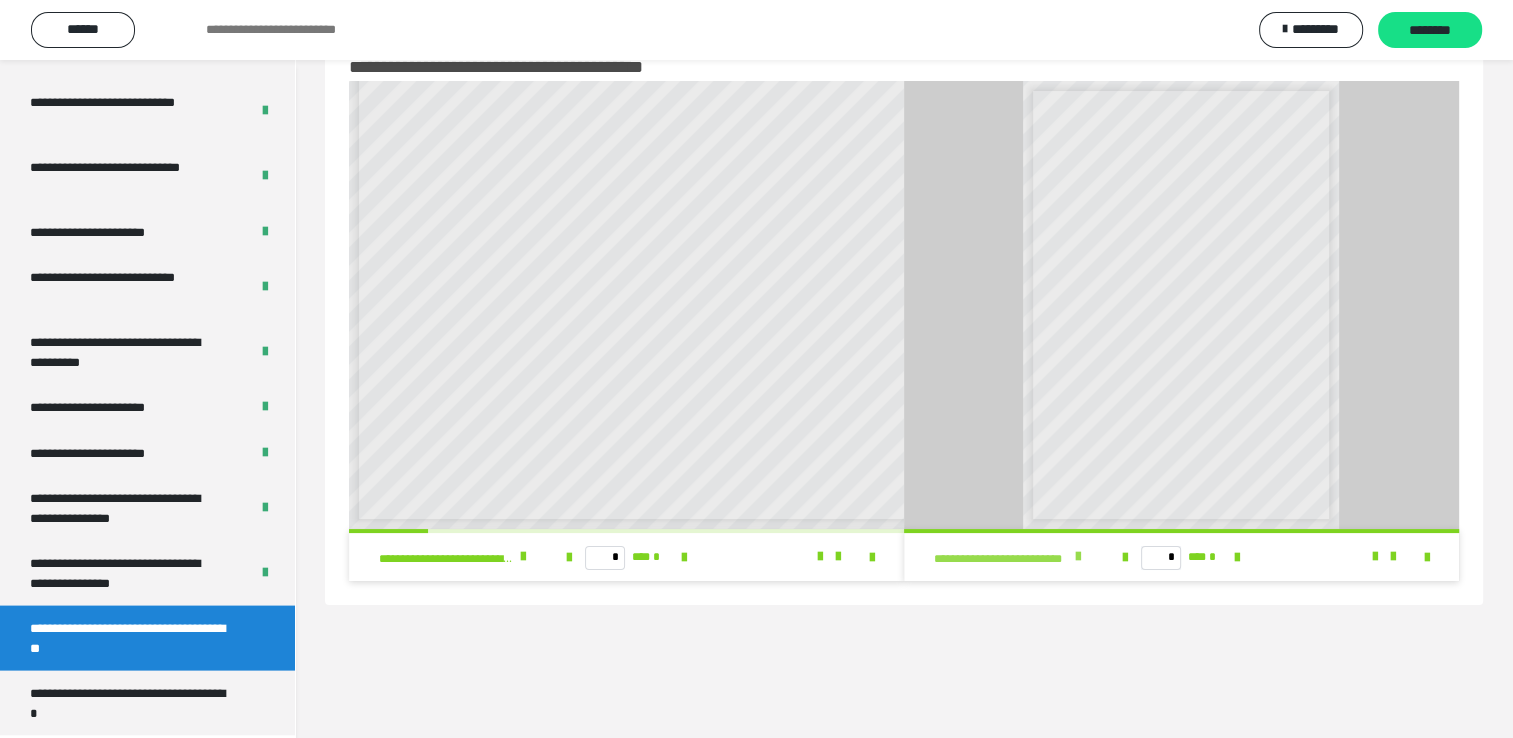 click at bounding box center (1078, 557) 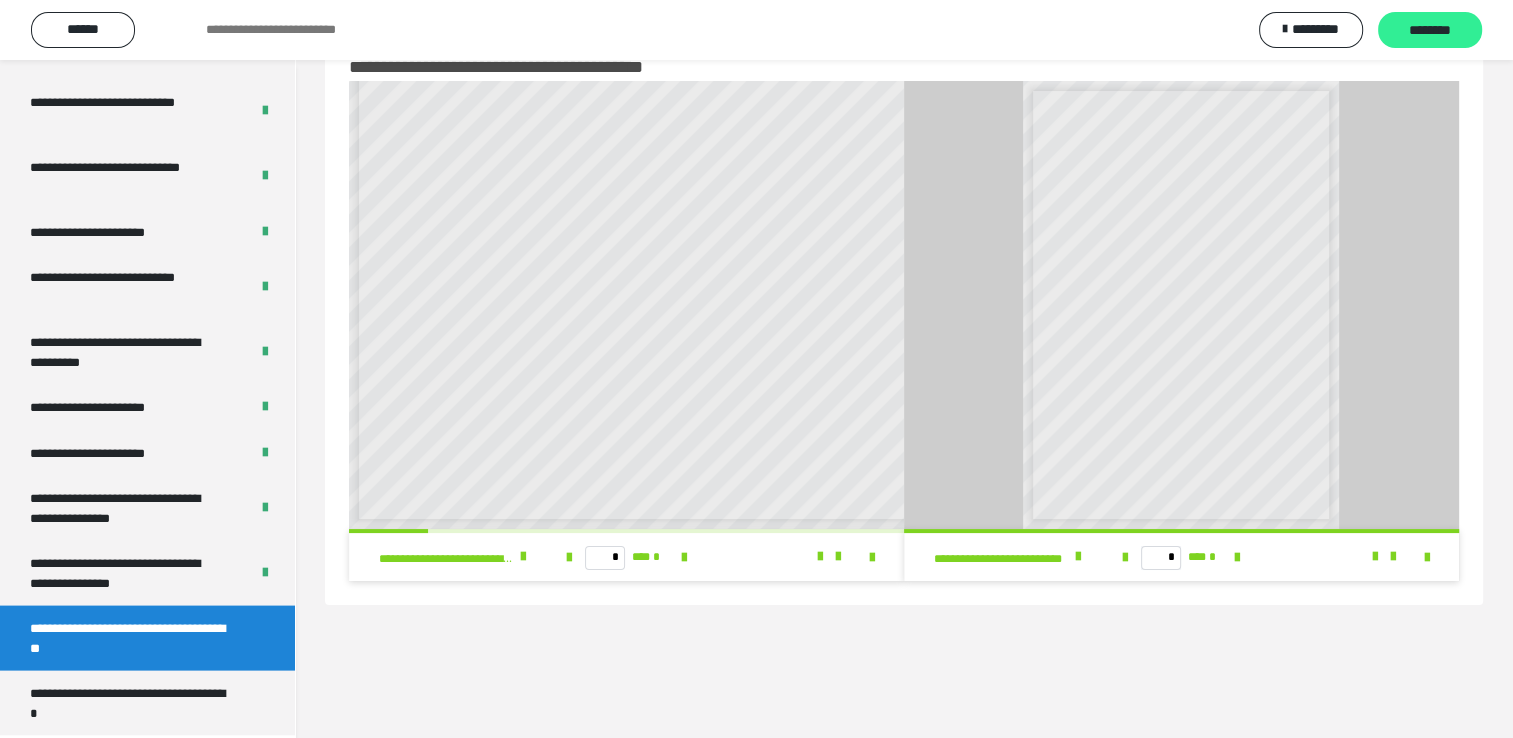 click on "********" at bounding box center (1430, 30) 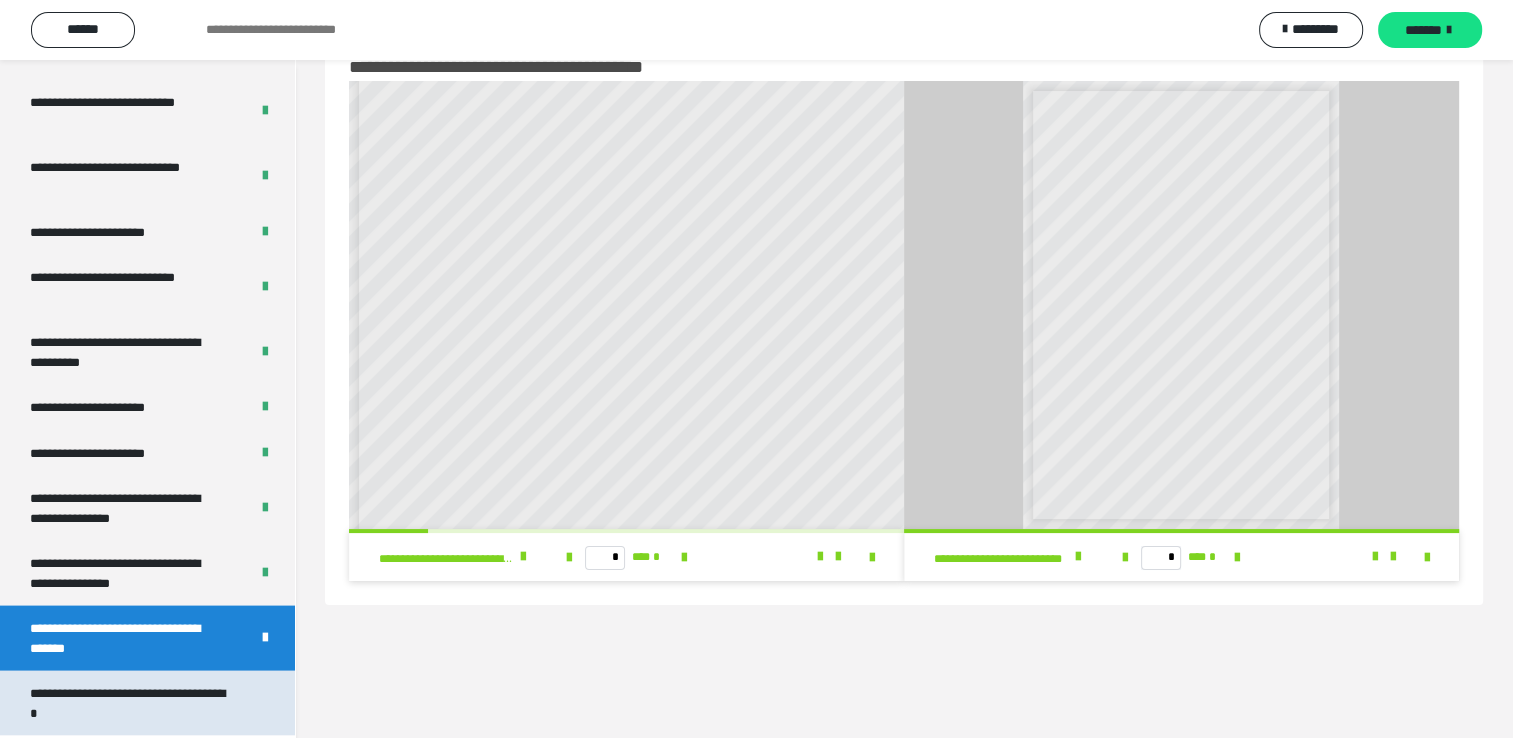 click on "**********" at bounding box center (132, 703) 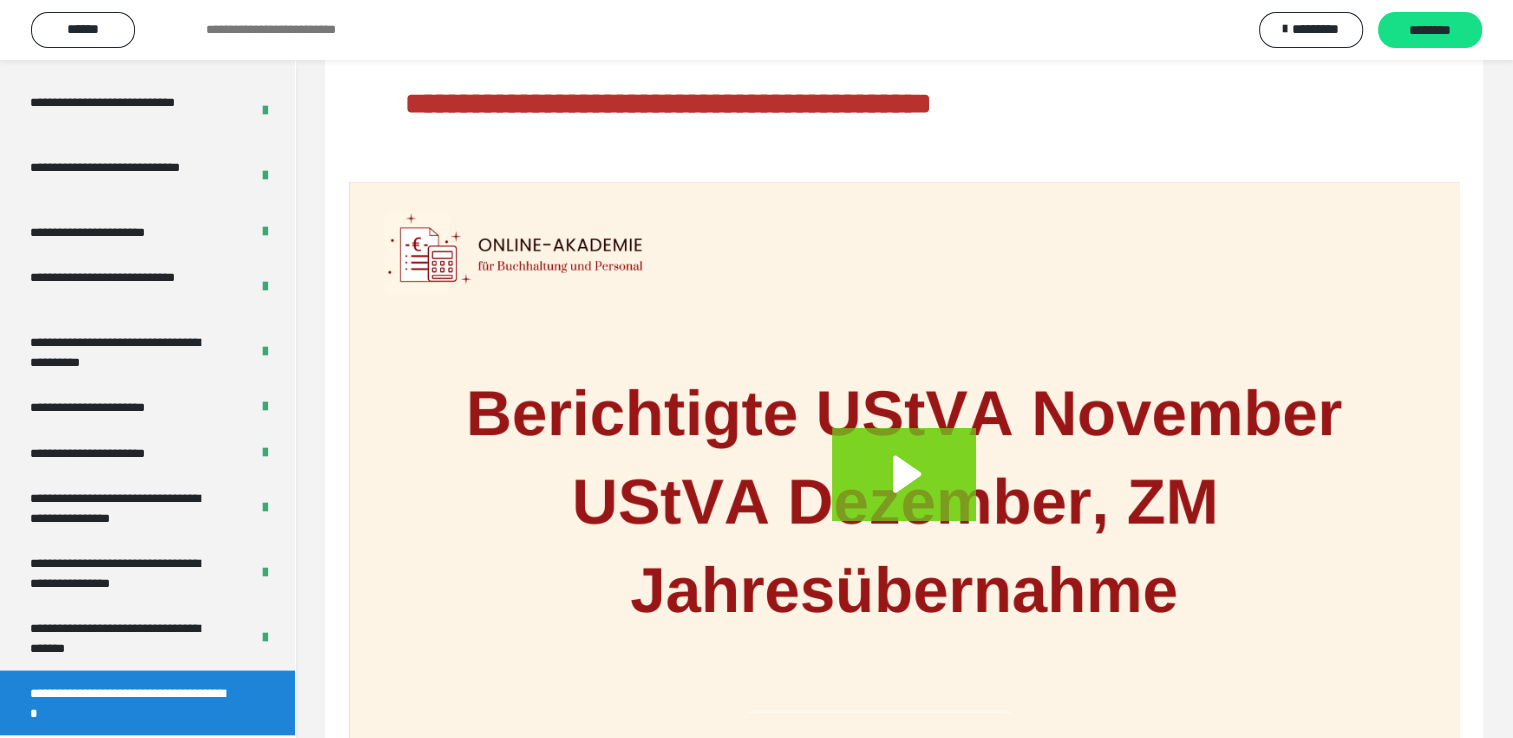 scroll, scrollTop: 297, scrollLeft: 0, axis: vertical 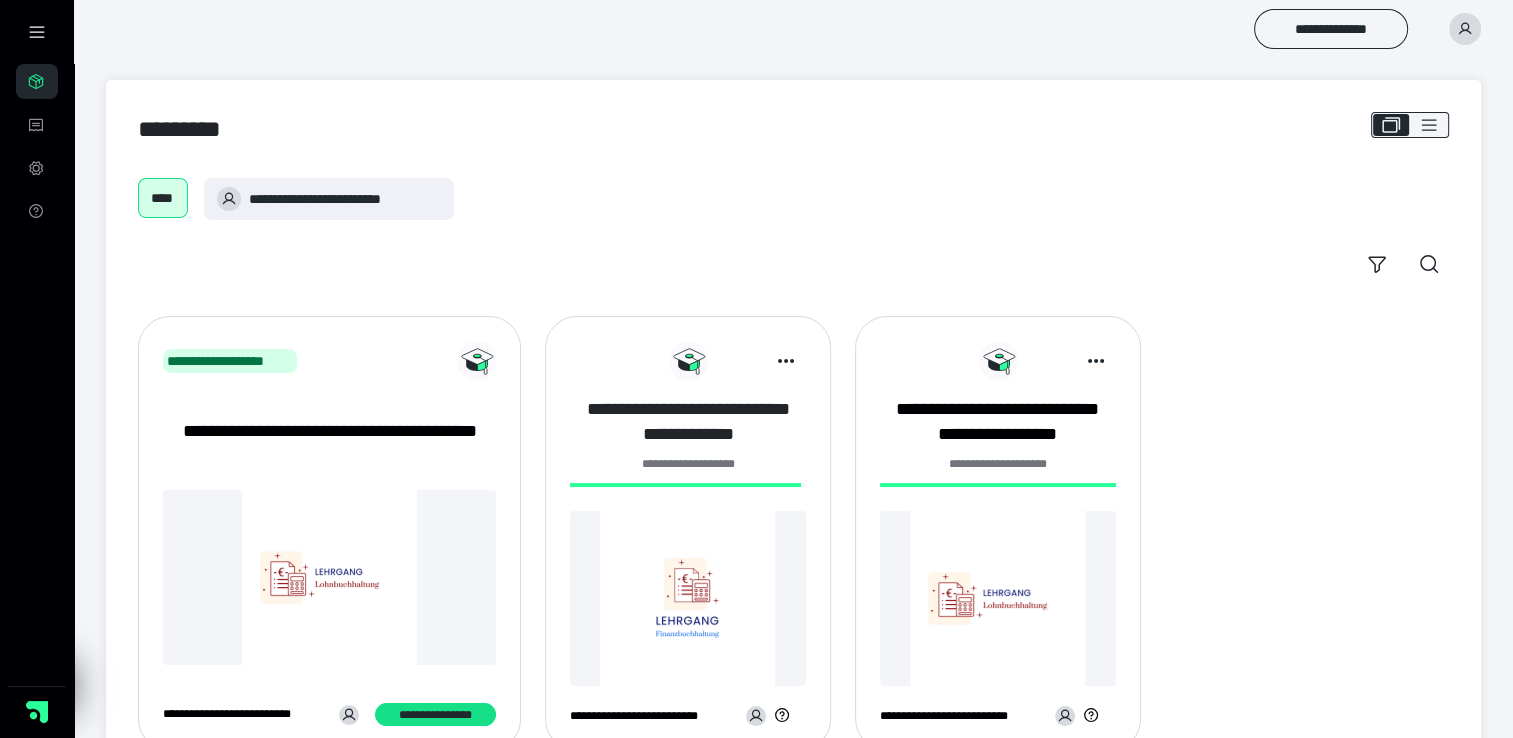 click on "**********" at bounding box center [688, 422] 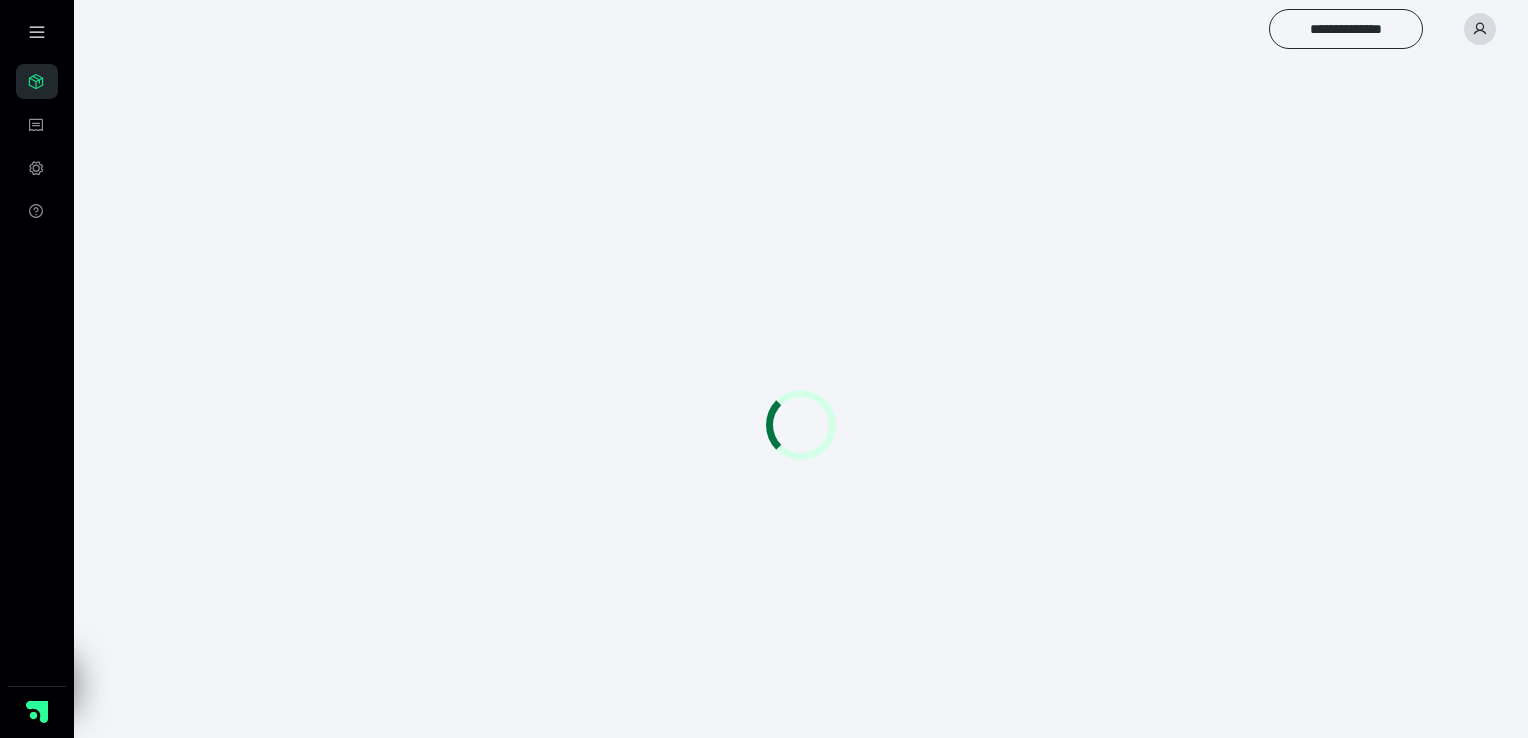 scroll, scrollTop: 0, scrollLeft: 0, axis: both 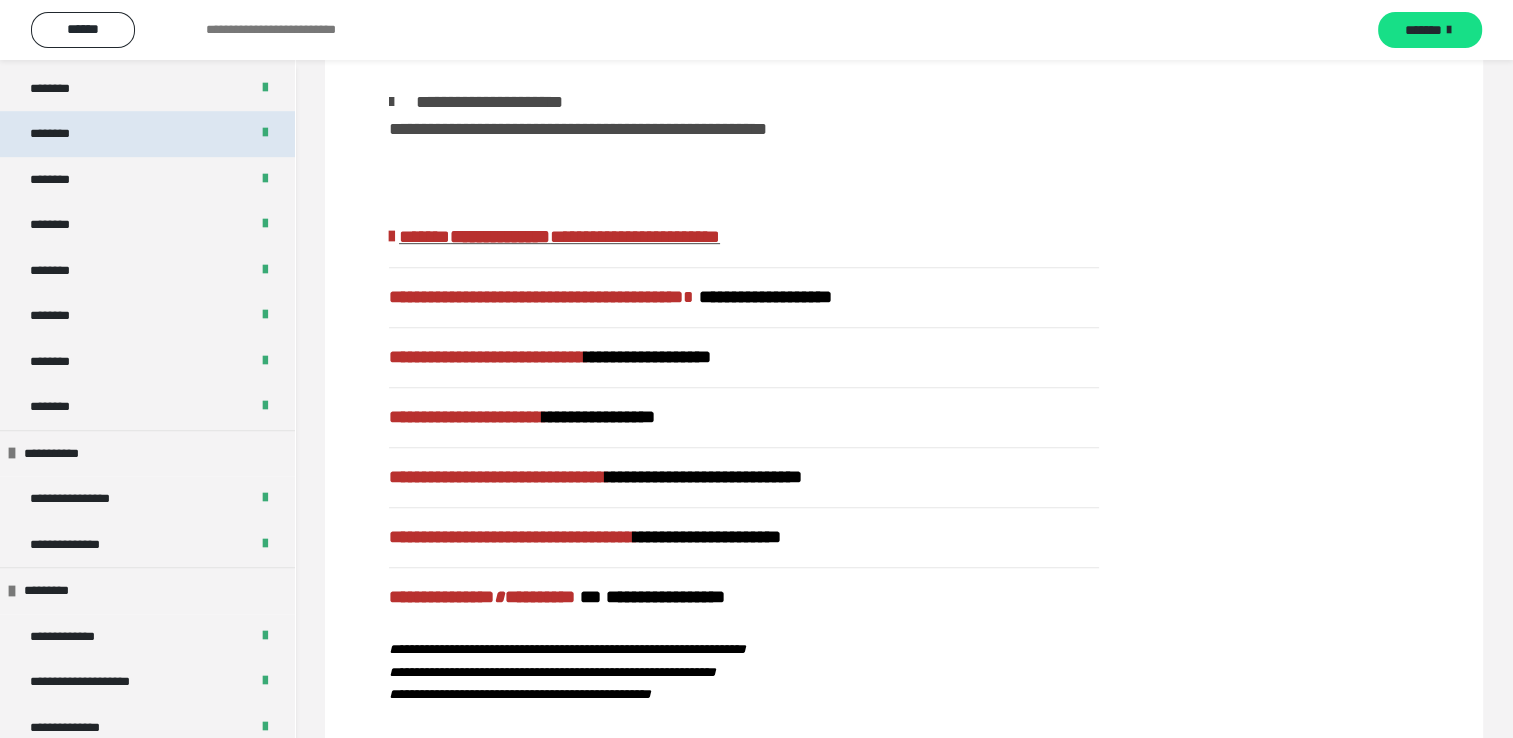click on "********" at bounding box center [147, 134] 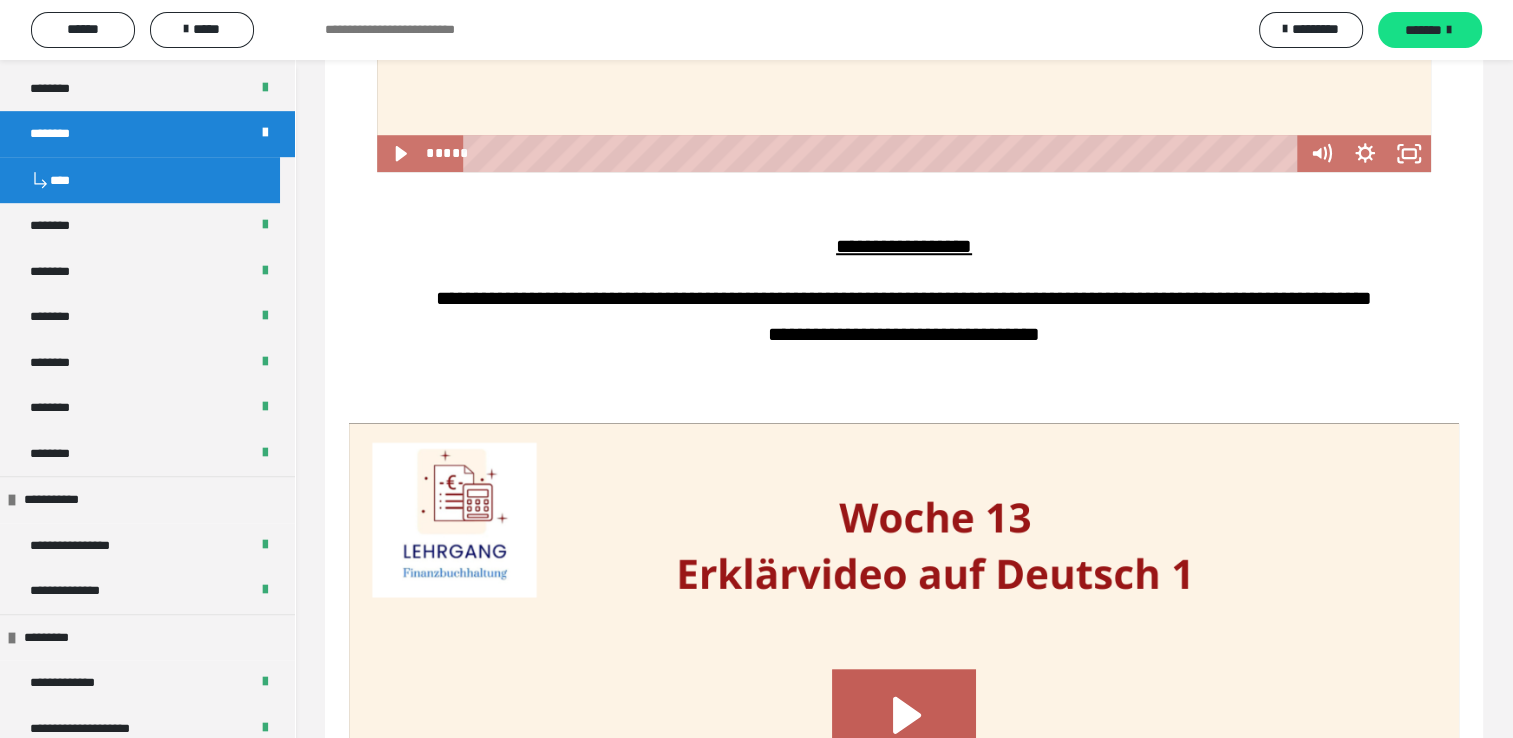 scroll, scrollTop: 1232, scrollLeft: 0, axis: vertical 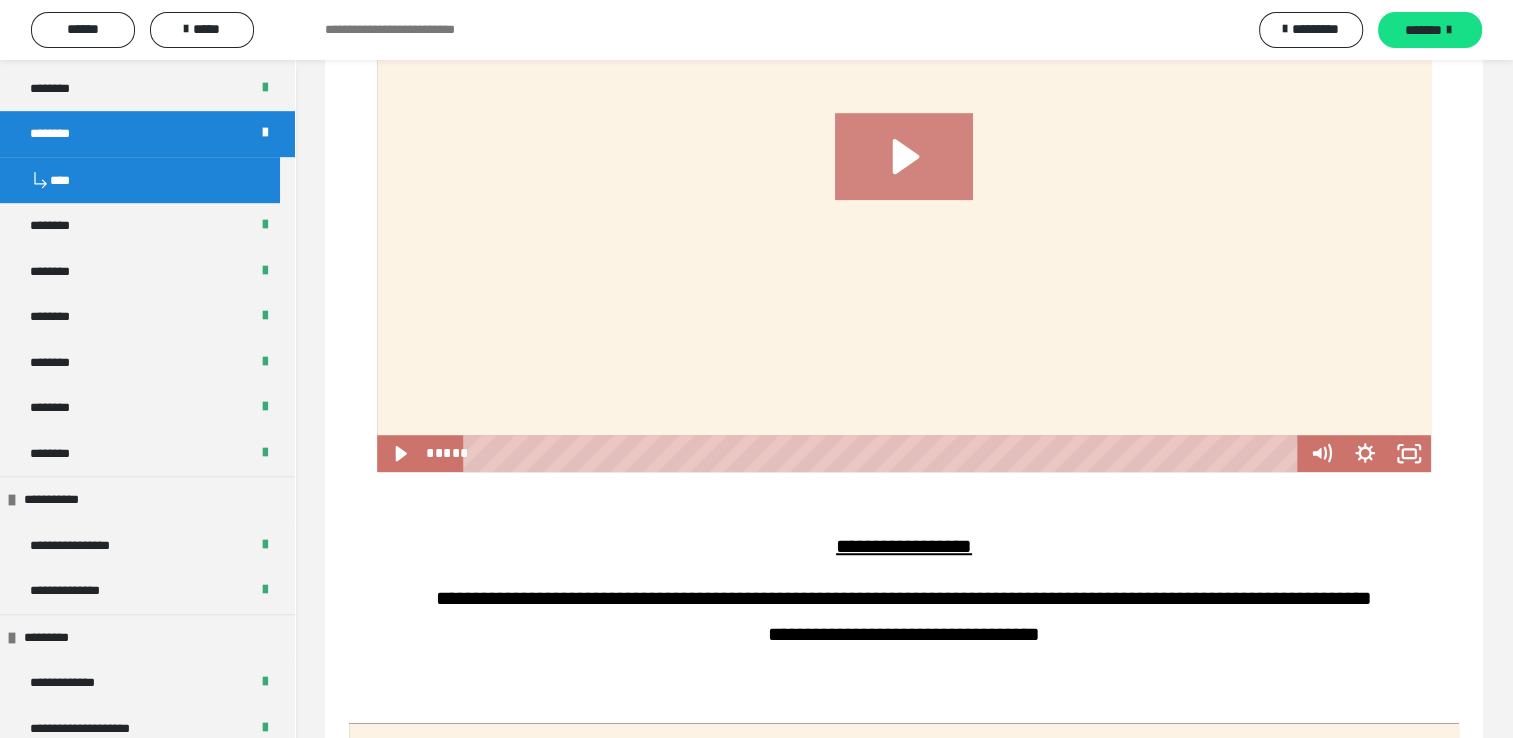 click 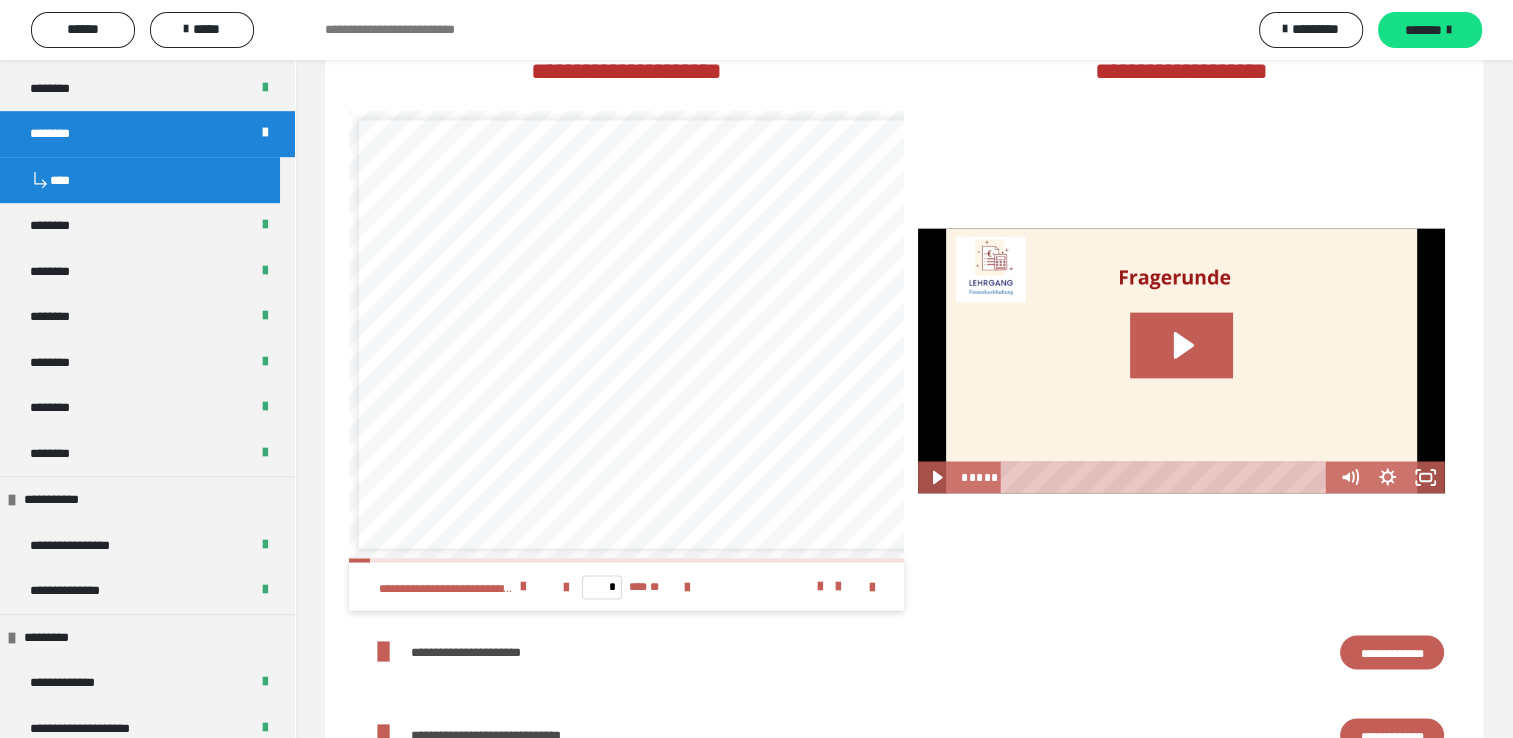 scroll, scrollTop: 3542, scrollLeft: 0, axis: vertical 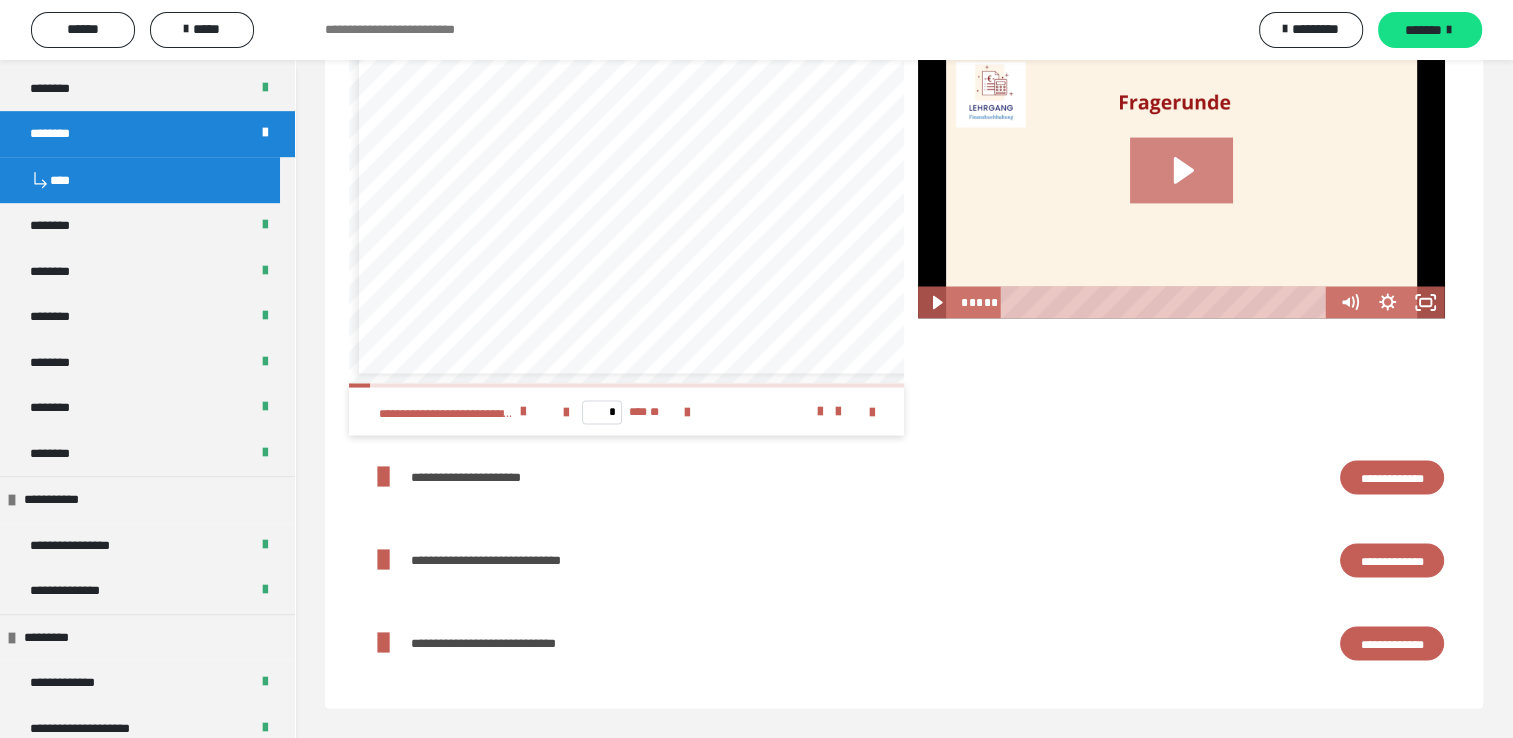 drag, startPoint x: 1163, startPoint y: 156, endPoint x: 1176, endPoint y: 250, distance: 94.89468 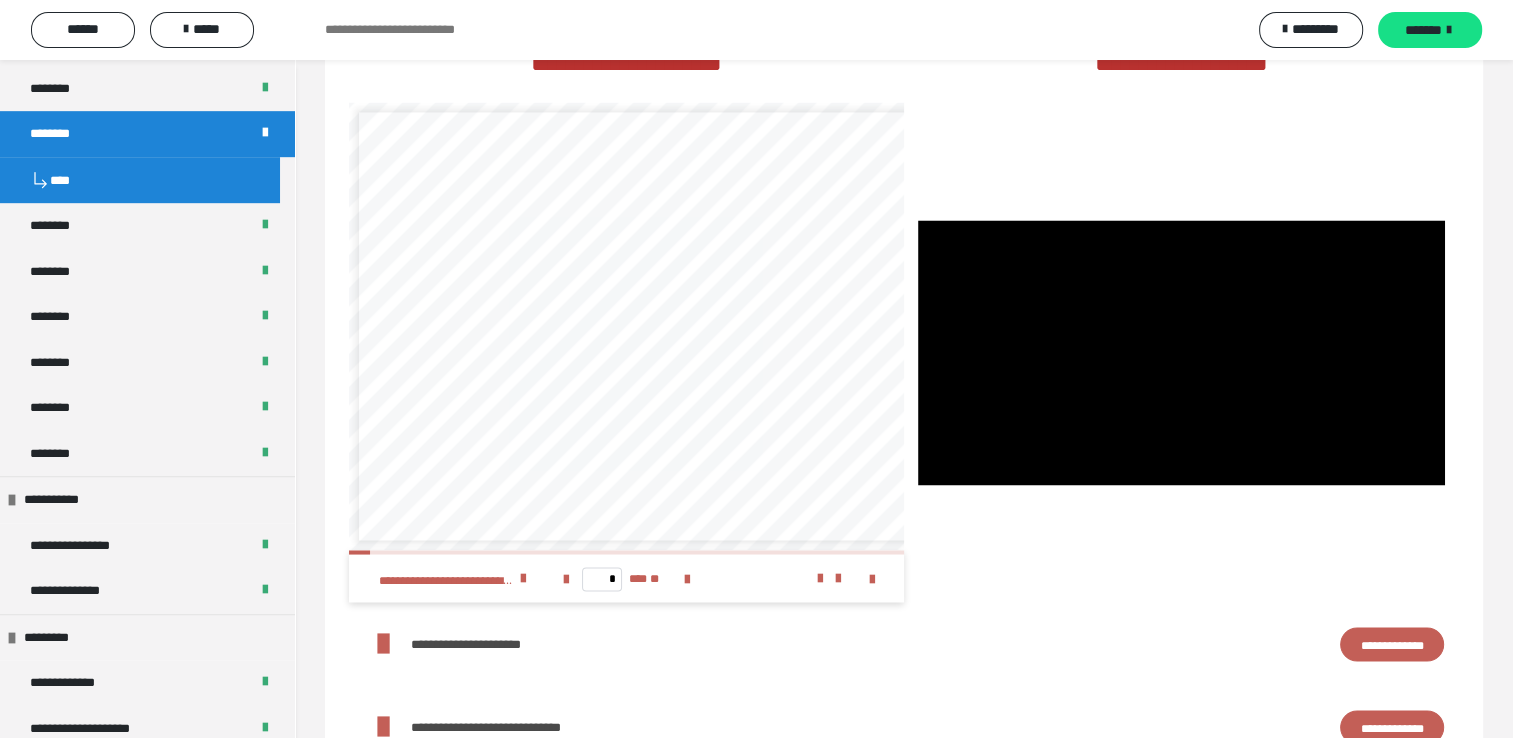scroll, scrollTop: 3342, scrollLeft: 0, axis: vertical 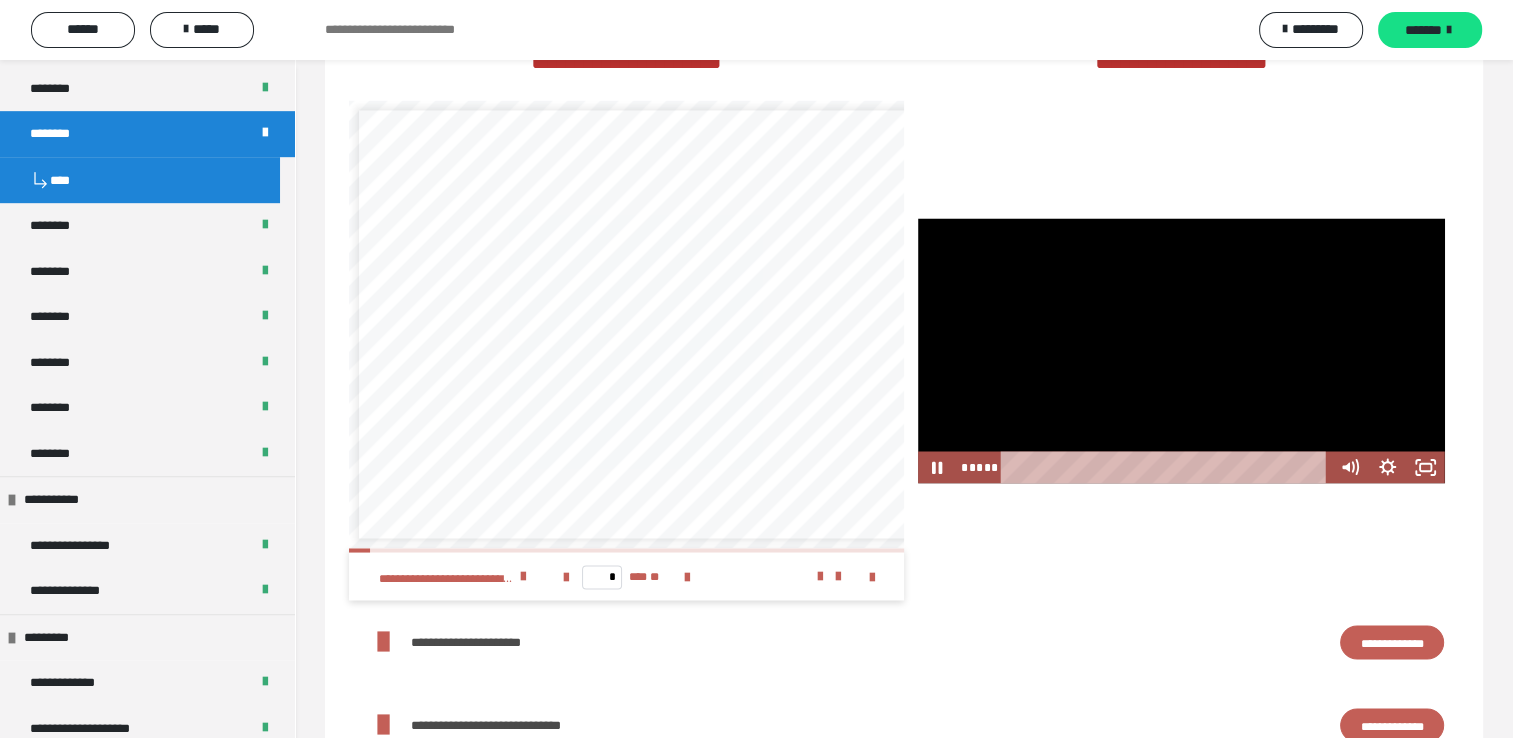 click at bounding box center [1181, 350] 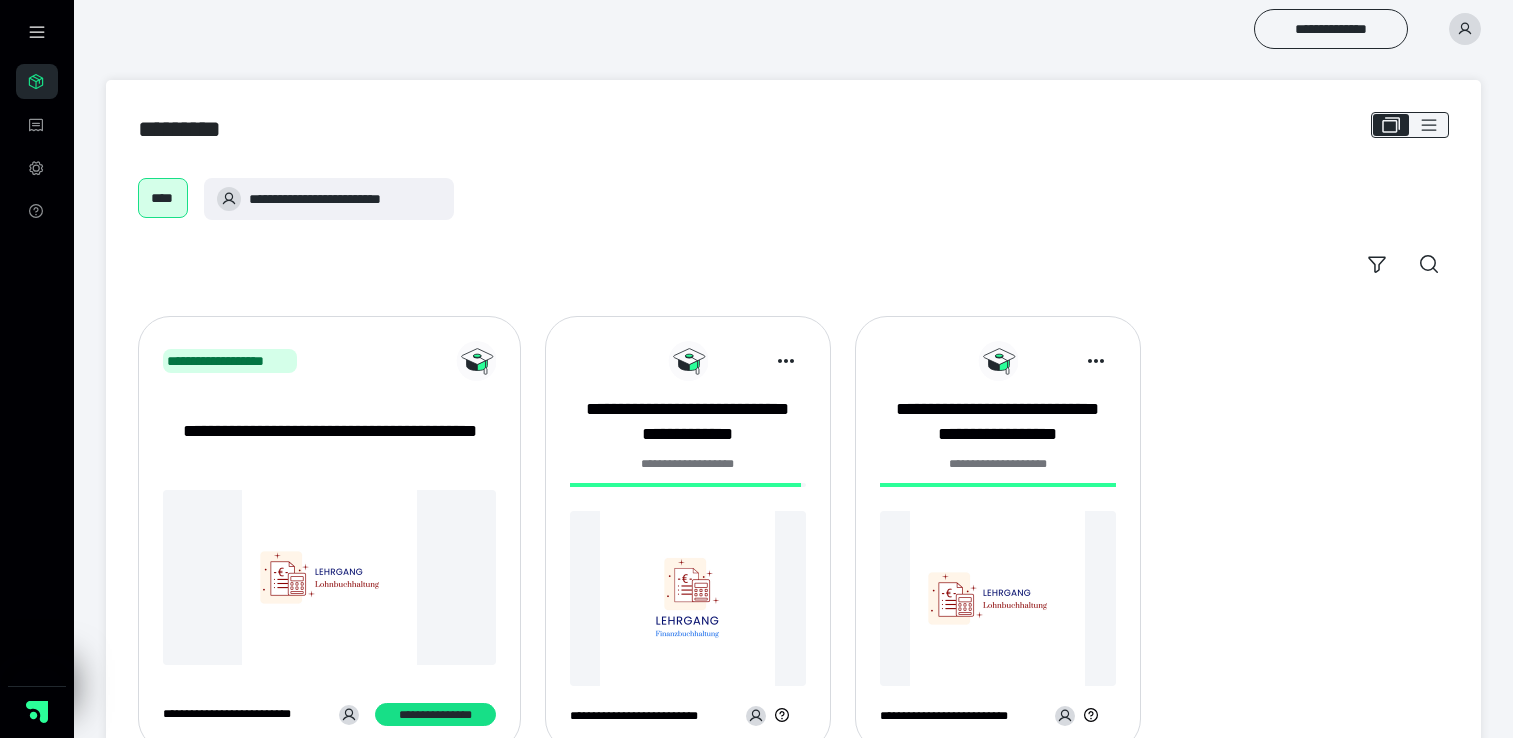 scroll, scrollTop: 0, scrollLeft: 0, axis: both 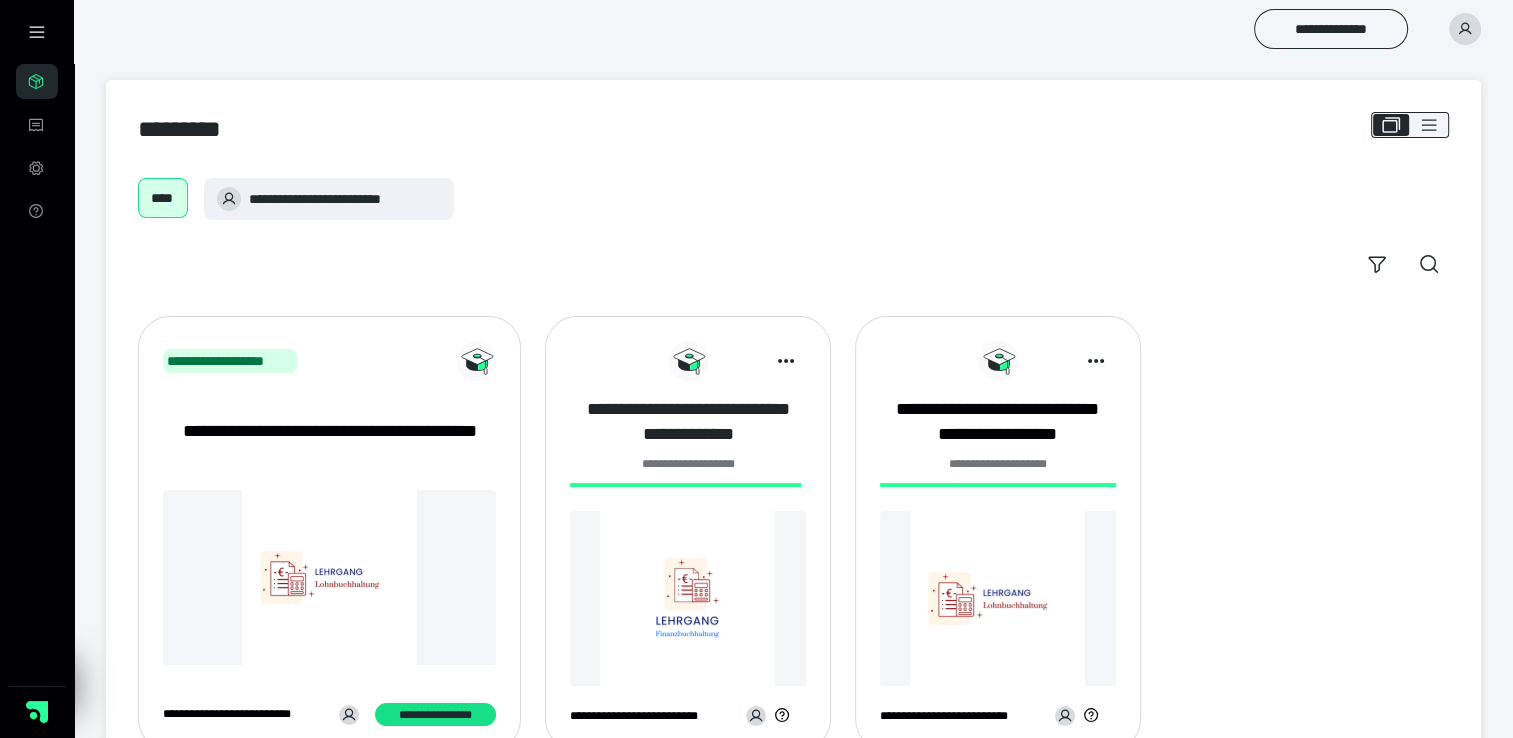 click on "**********" at bounding box center (688, 422) 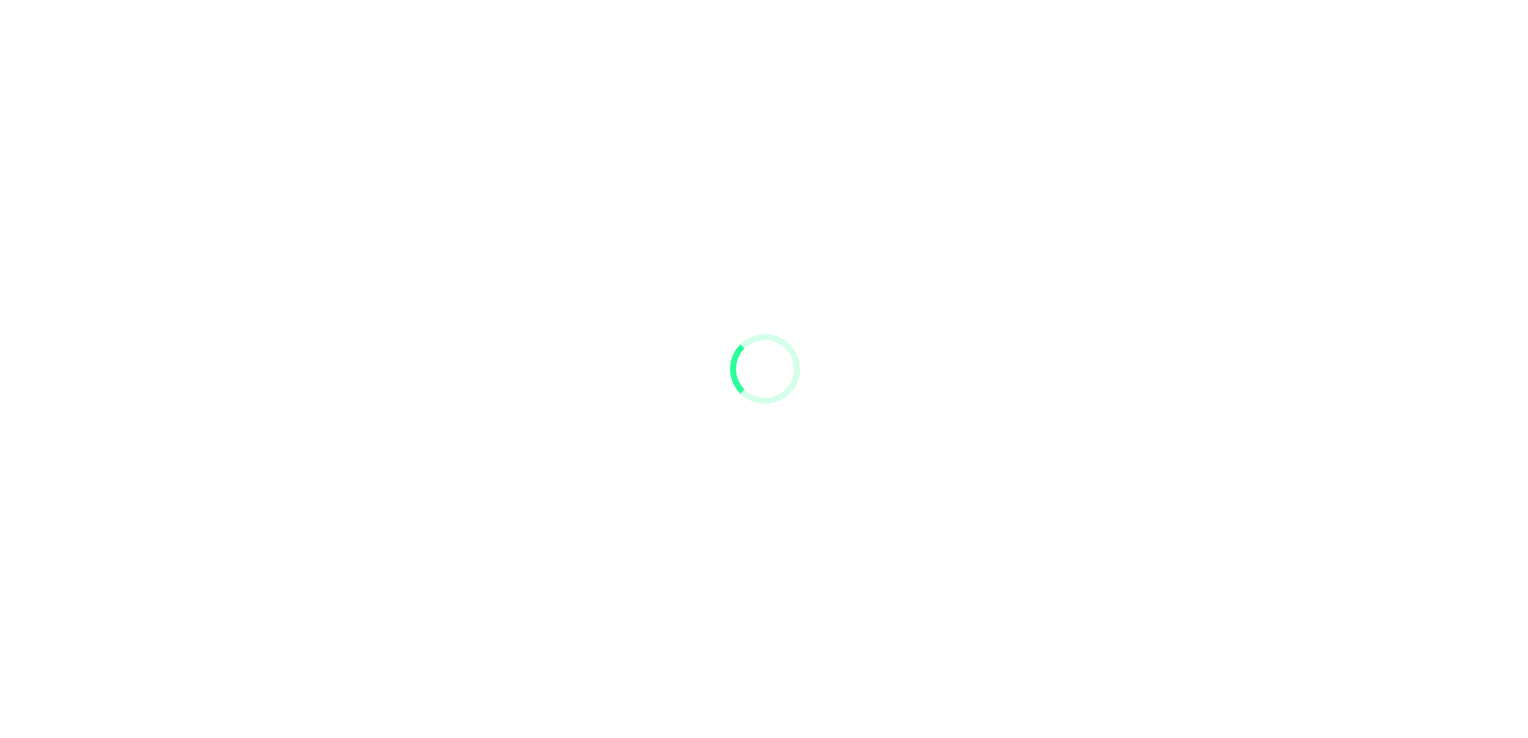 scroll, scrollTop: 0, scrollLeft: 0, axis: both 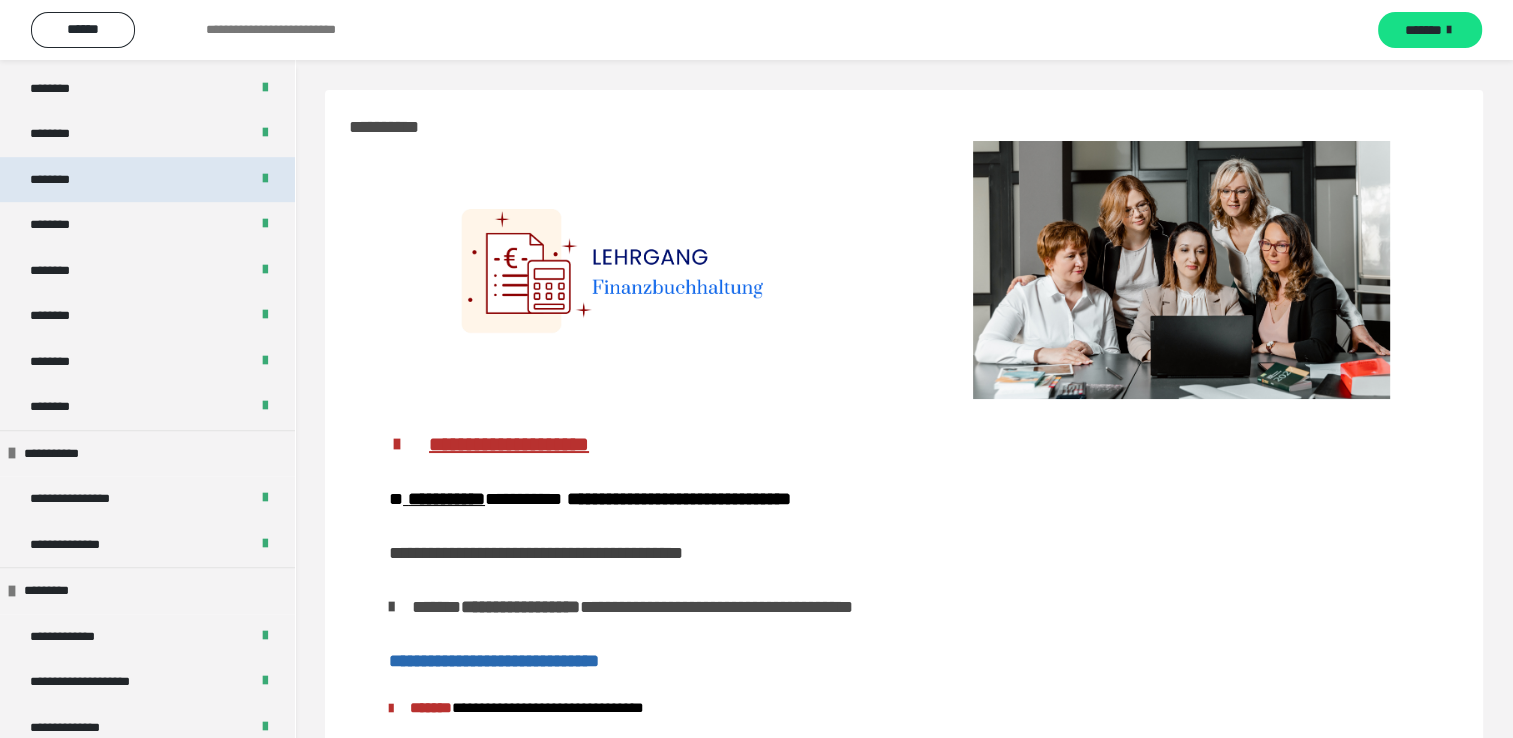 click on "********" at bounding box center (61, 180) 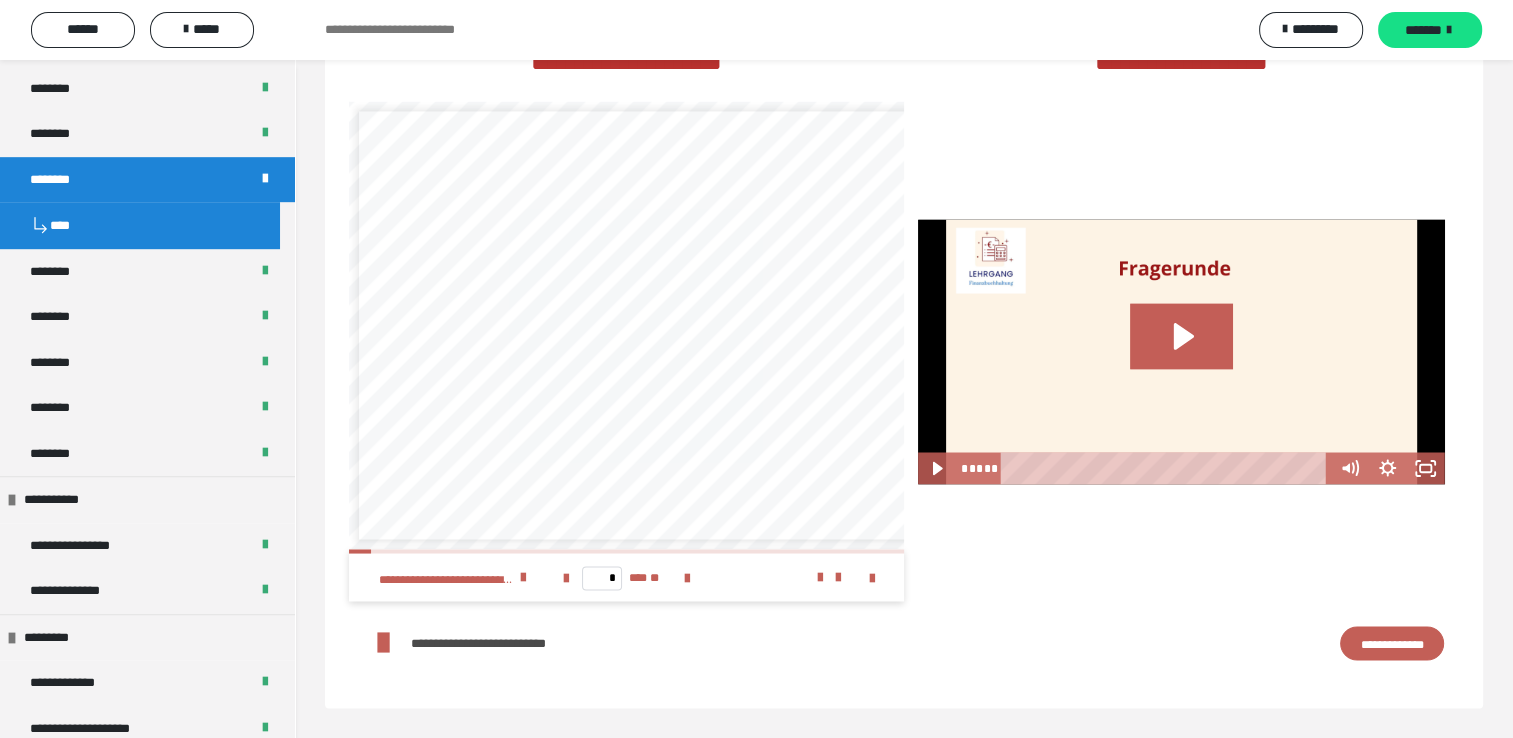 scroll, scrollTop: 3384, scrollLeft: 0, axis: vertical 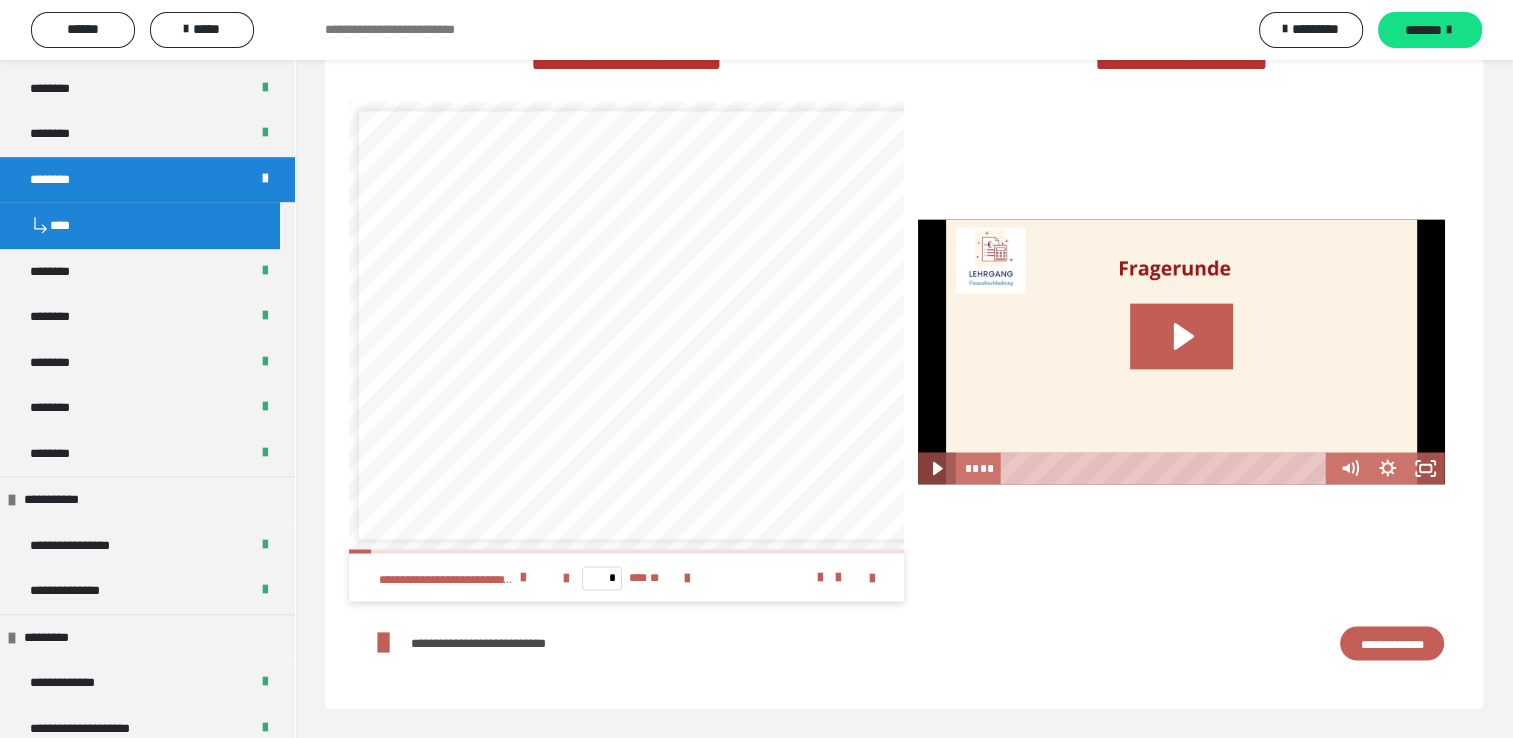 click on "**** ****" at bounding box center (1181, 468) 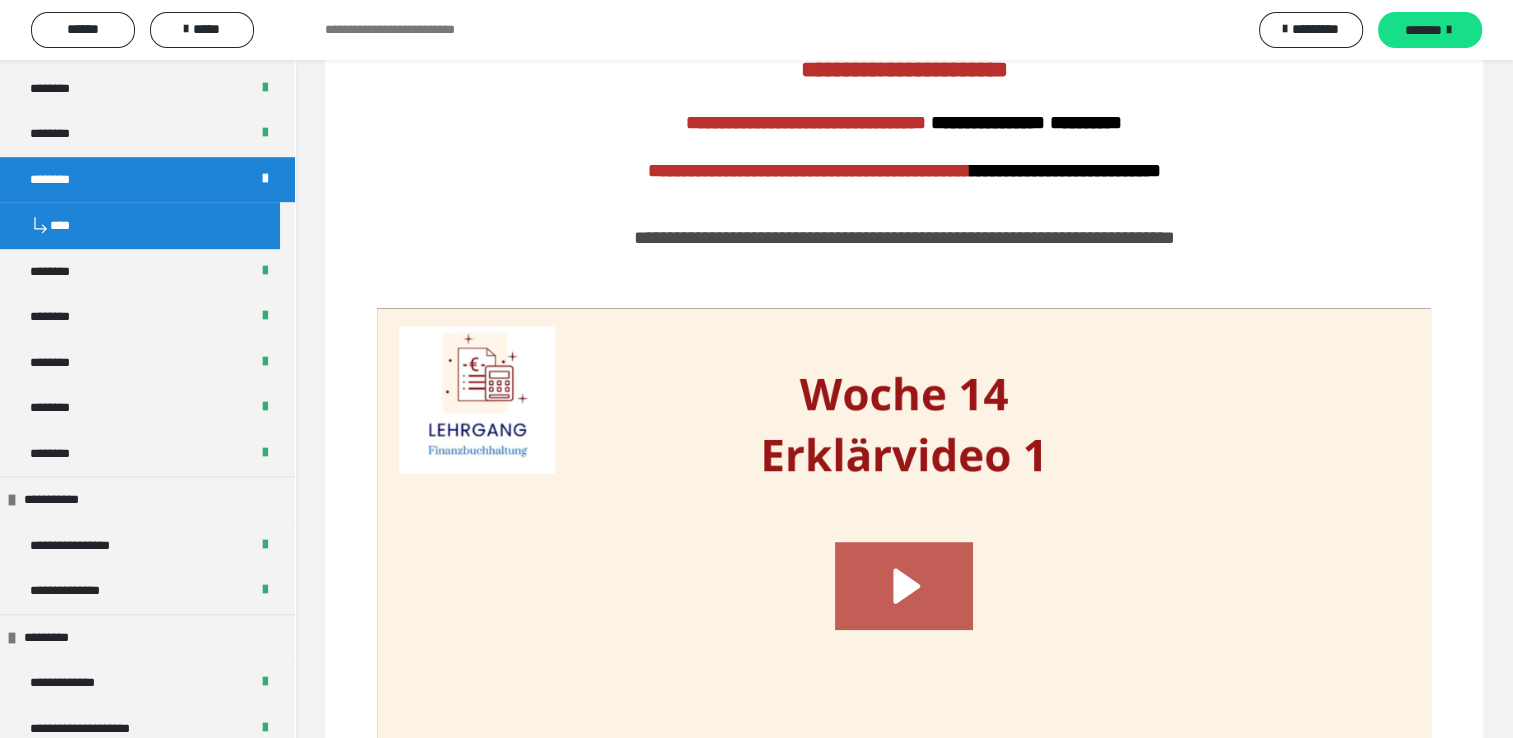 scroll, scrollTop: 1084, scrollLeft: 0, axis: vertical 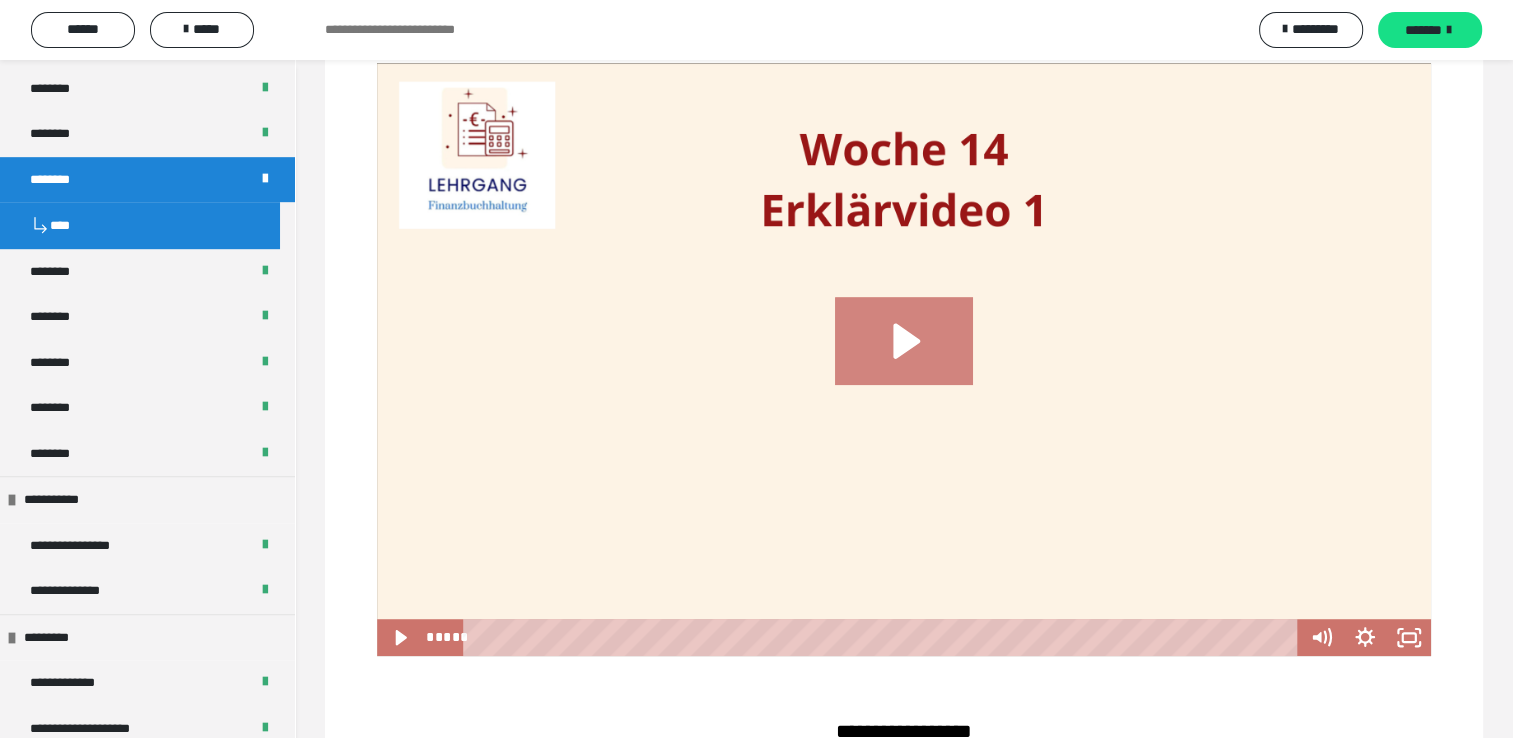 click 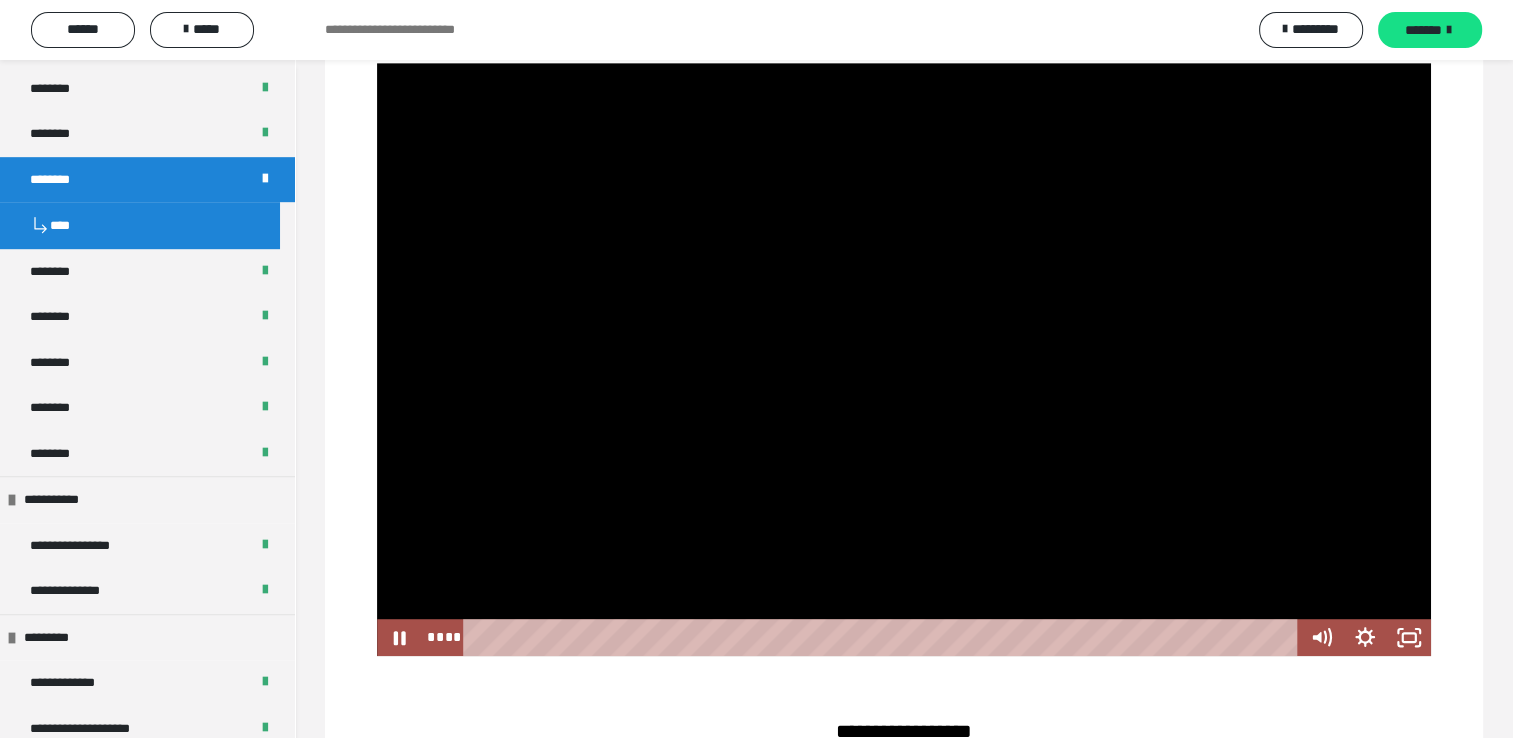drag, startPoint x: 966, startPoint y: 269, endPoint x: 1026, endPoint y: 525, distance: 262.93726 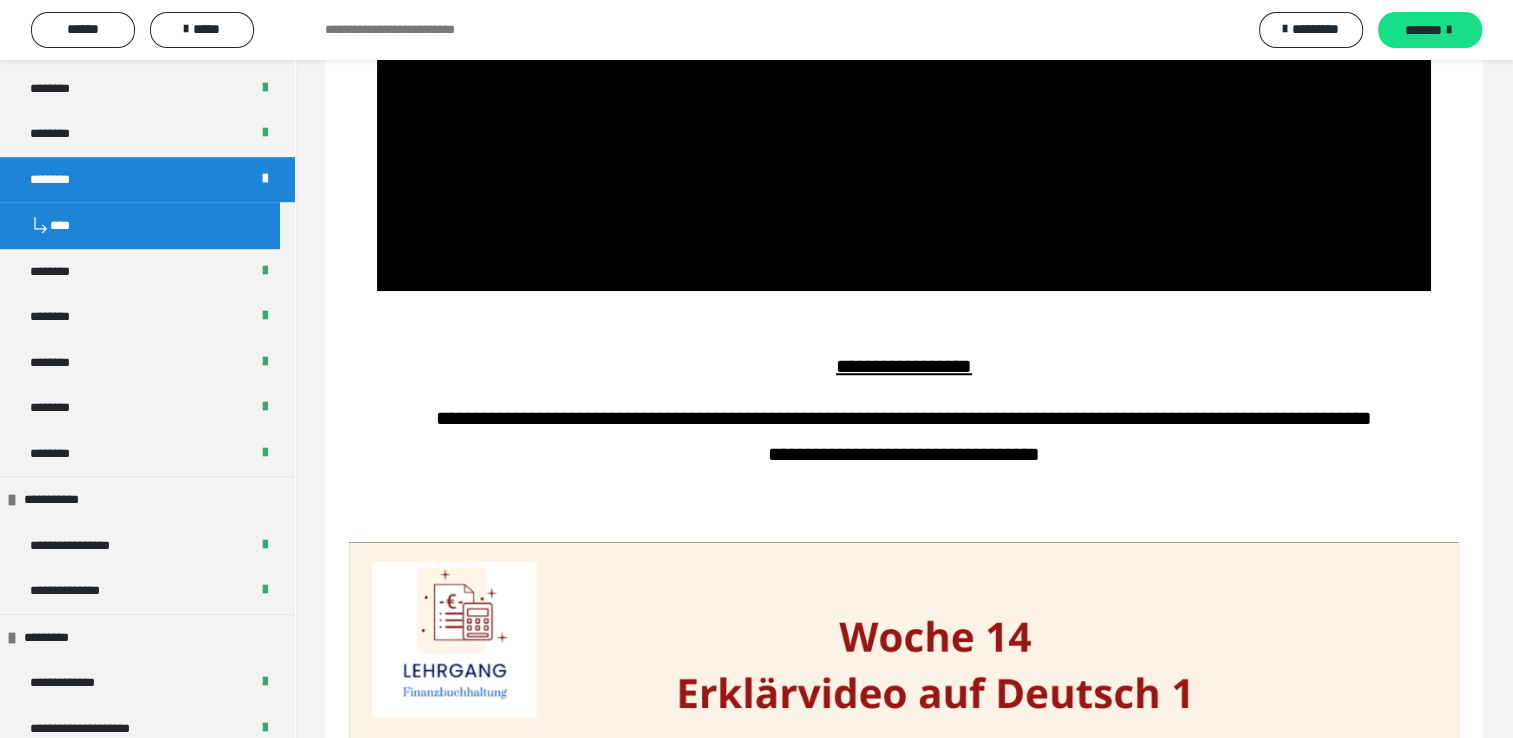 scroll, scrollTop: 1484, scrollLeft: 0, axis: vertical 